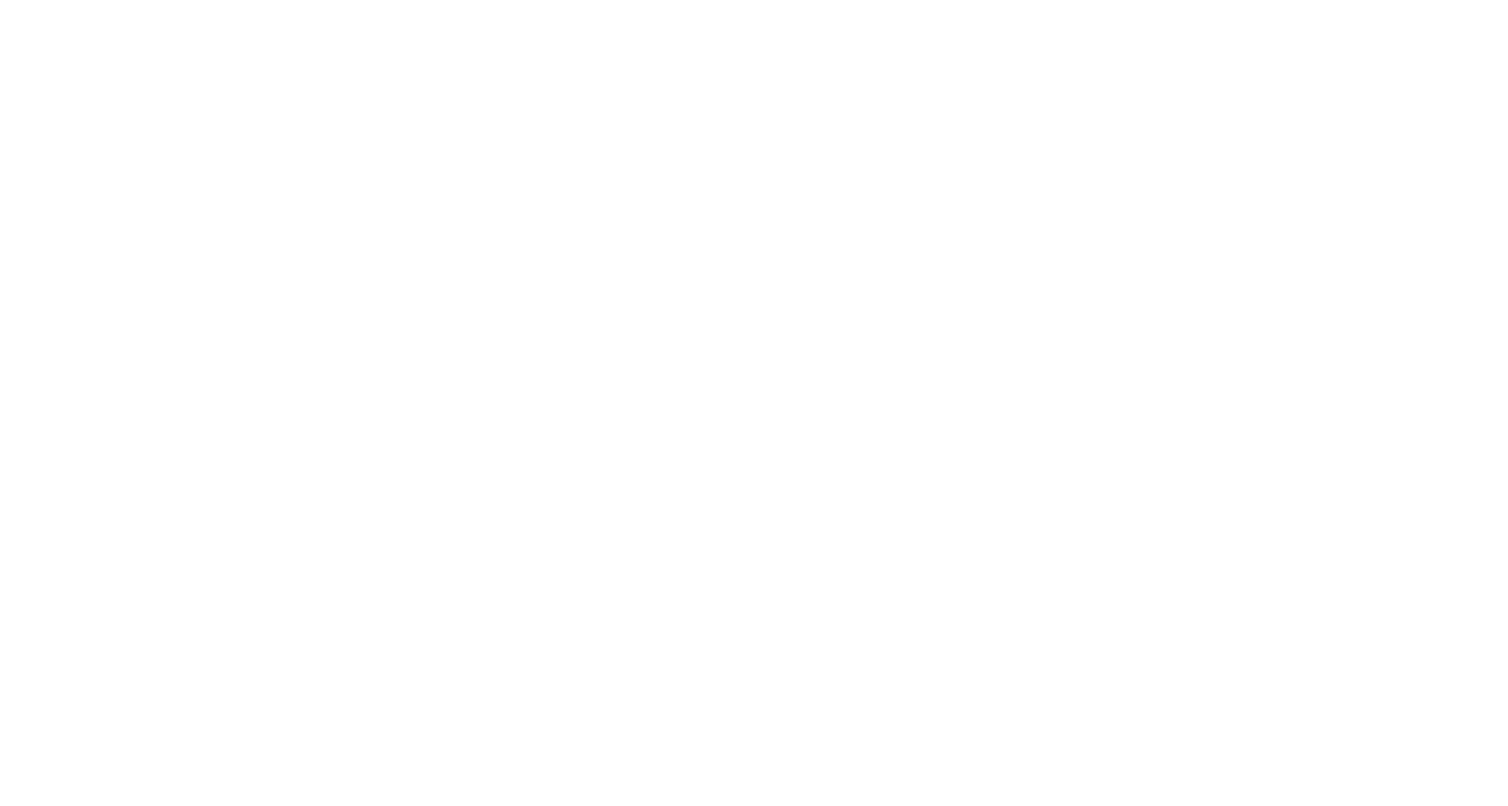 scroll, scrollTop: 0, scrollLeft: 0, axis: both 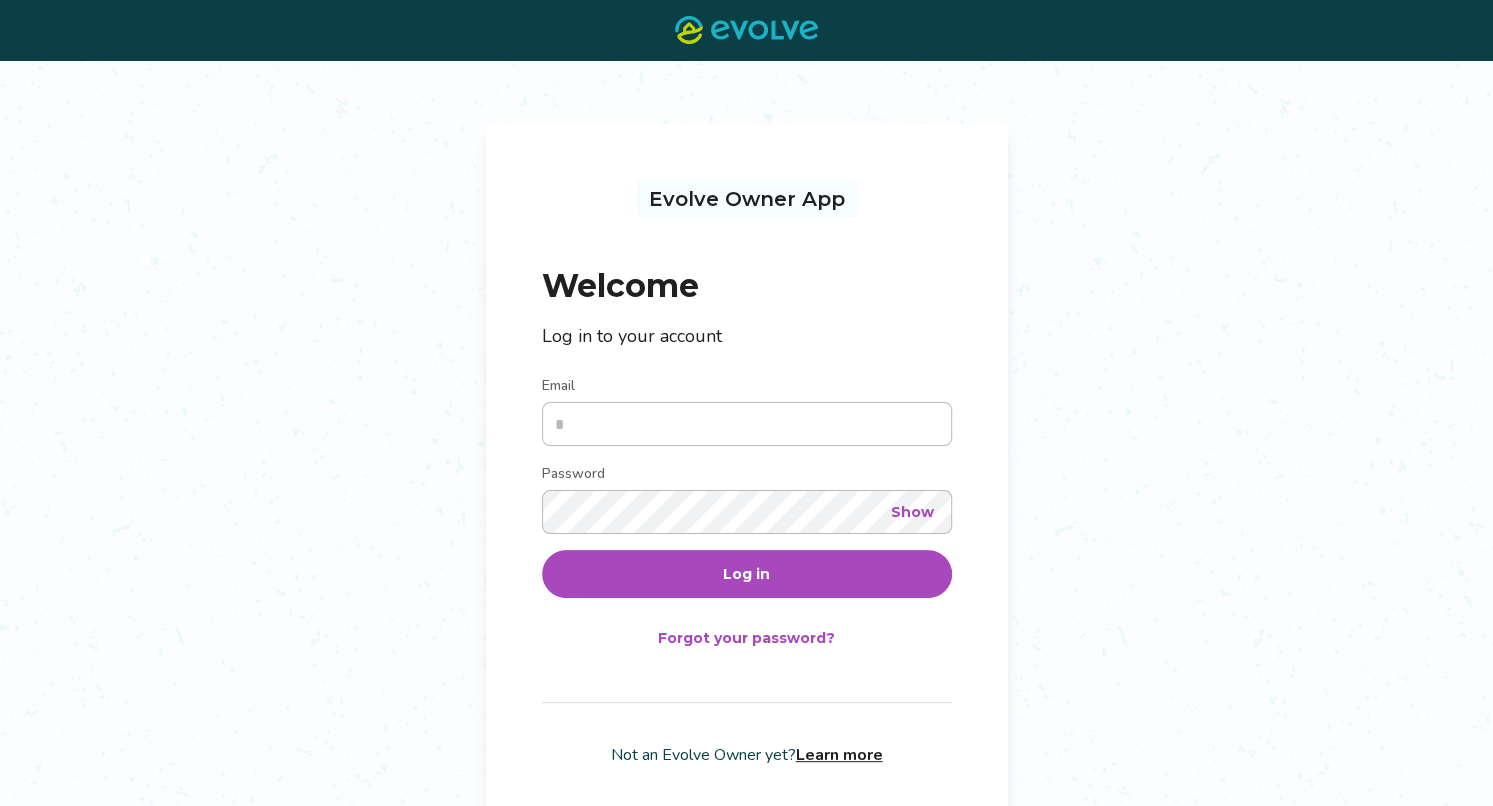type on "**********" 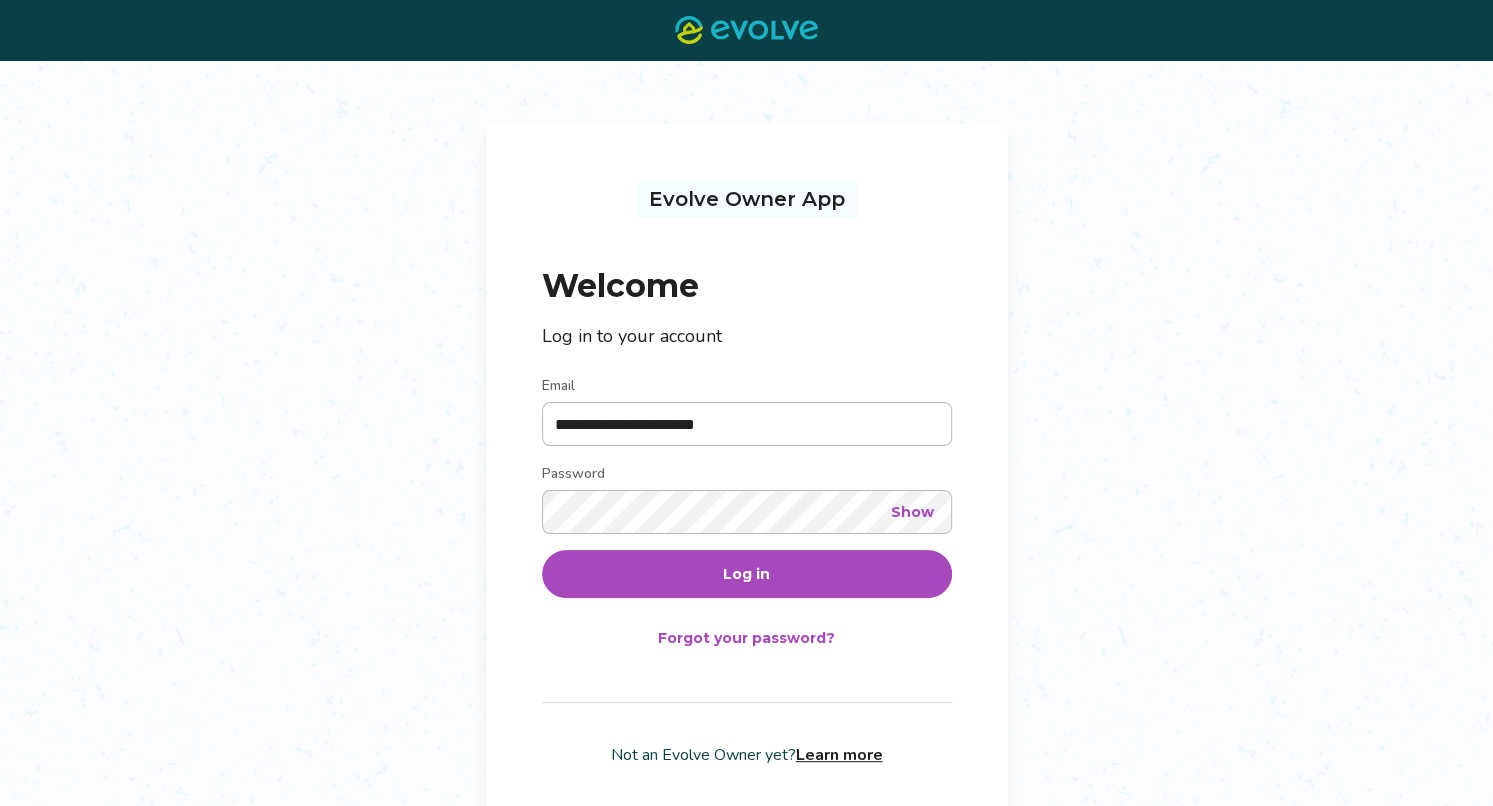 click on "Log in" at bounding box center (747, 574) 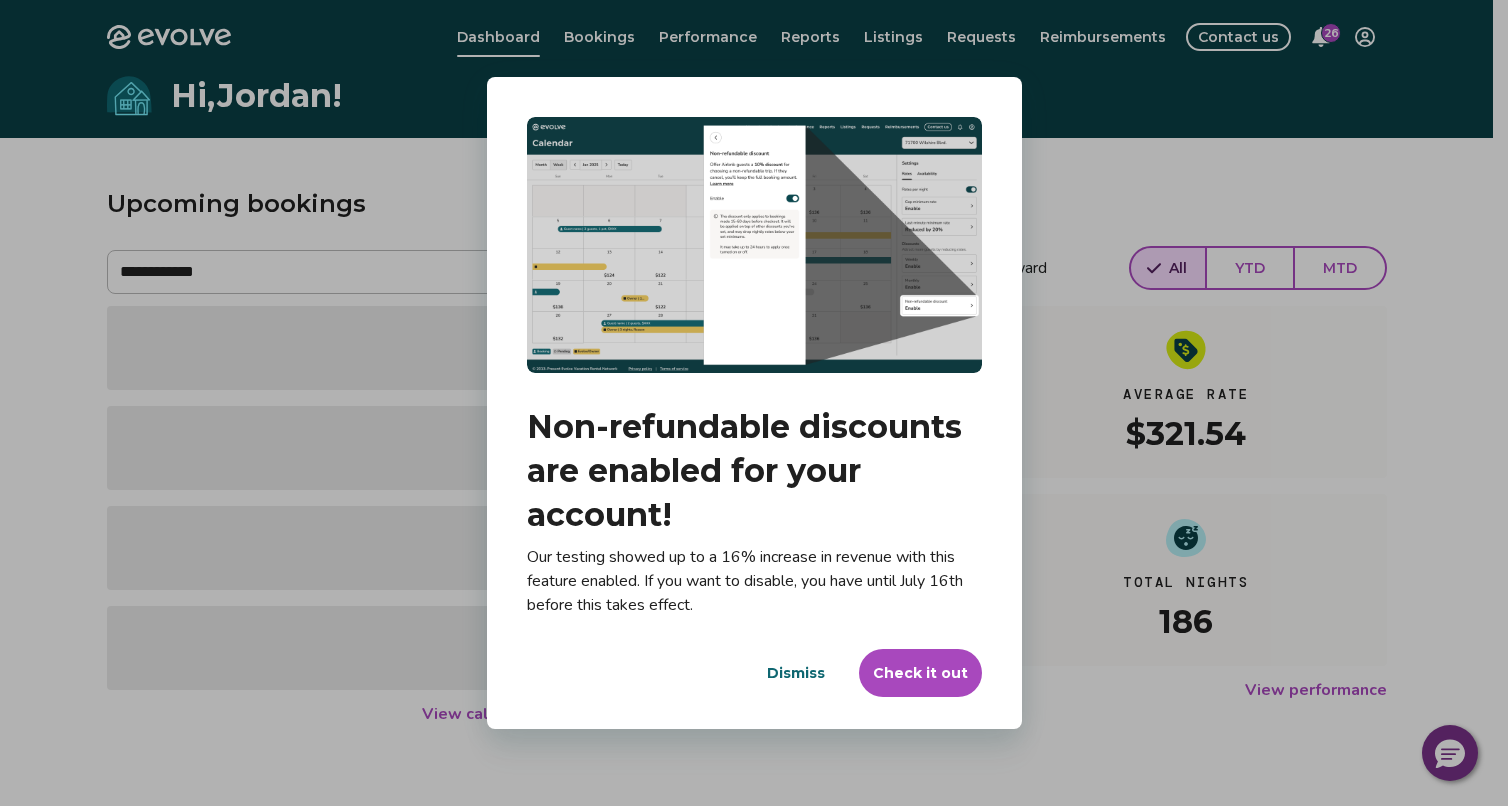 click on "Dismiss" at bounding box center [796, 673] 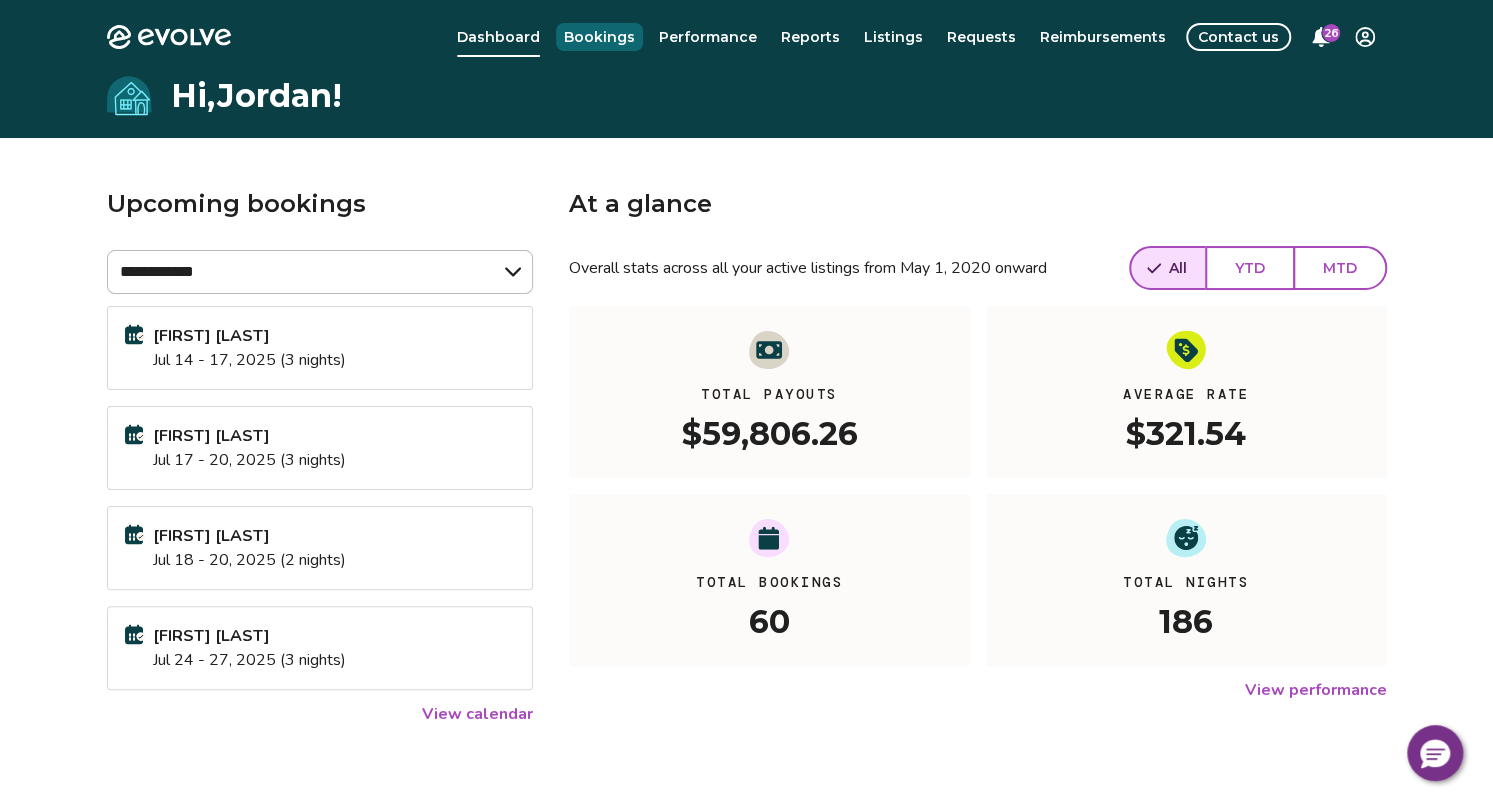 click on "Bookings" at bounding box center [599, 37] 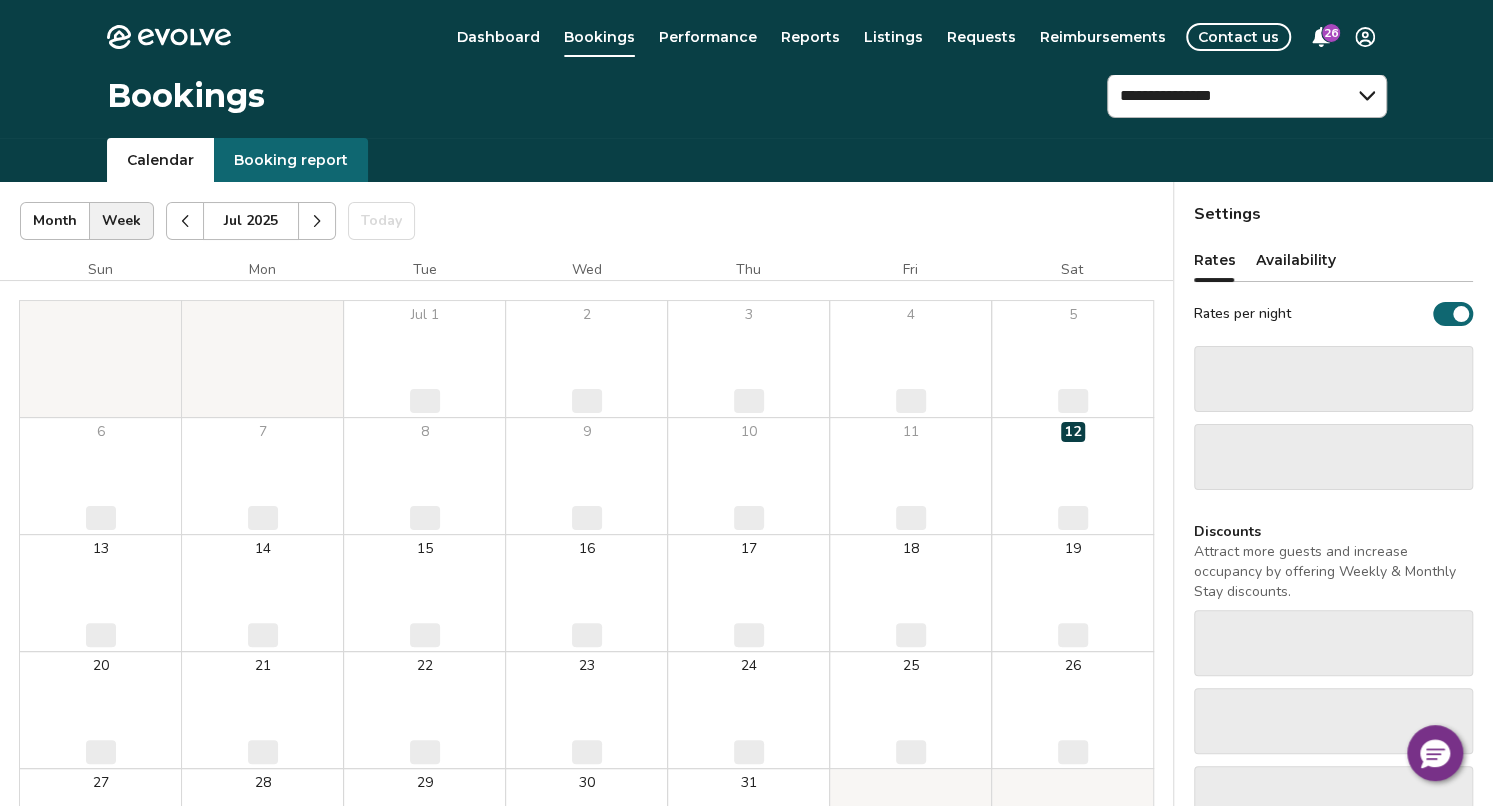 click on "Booking report" at bounding box center (291, 160) 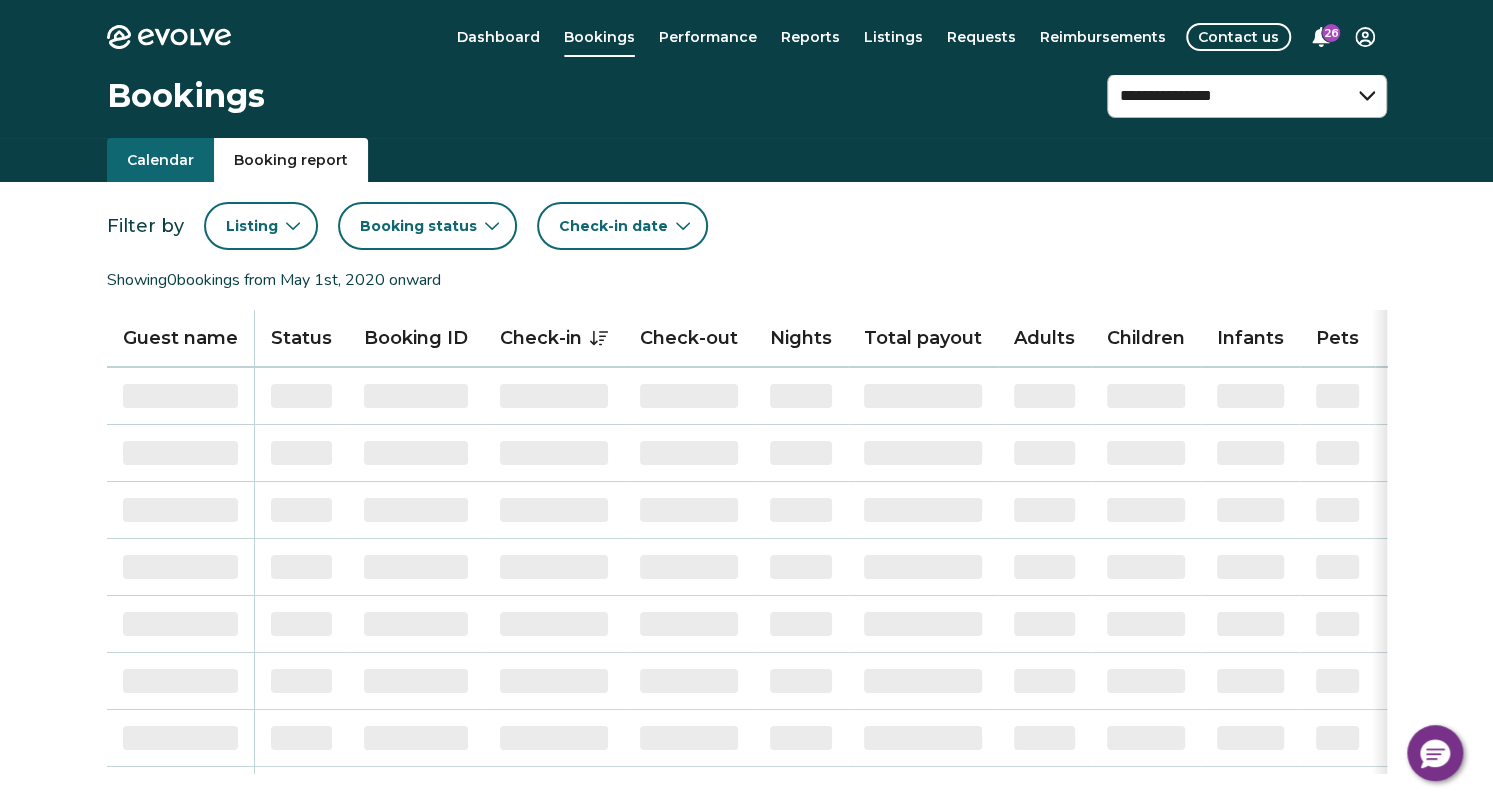 click on "Listing" at bounding box center (252, 226) 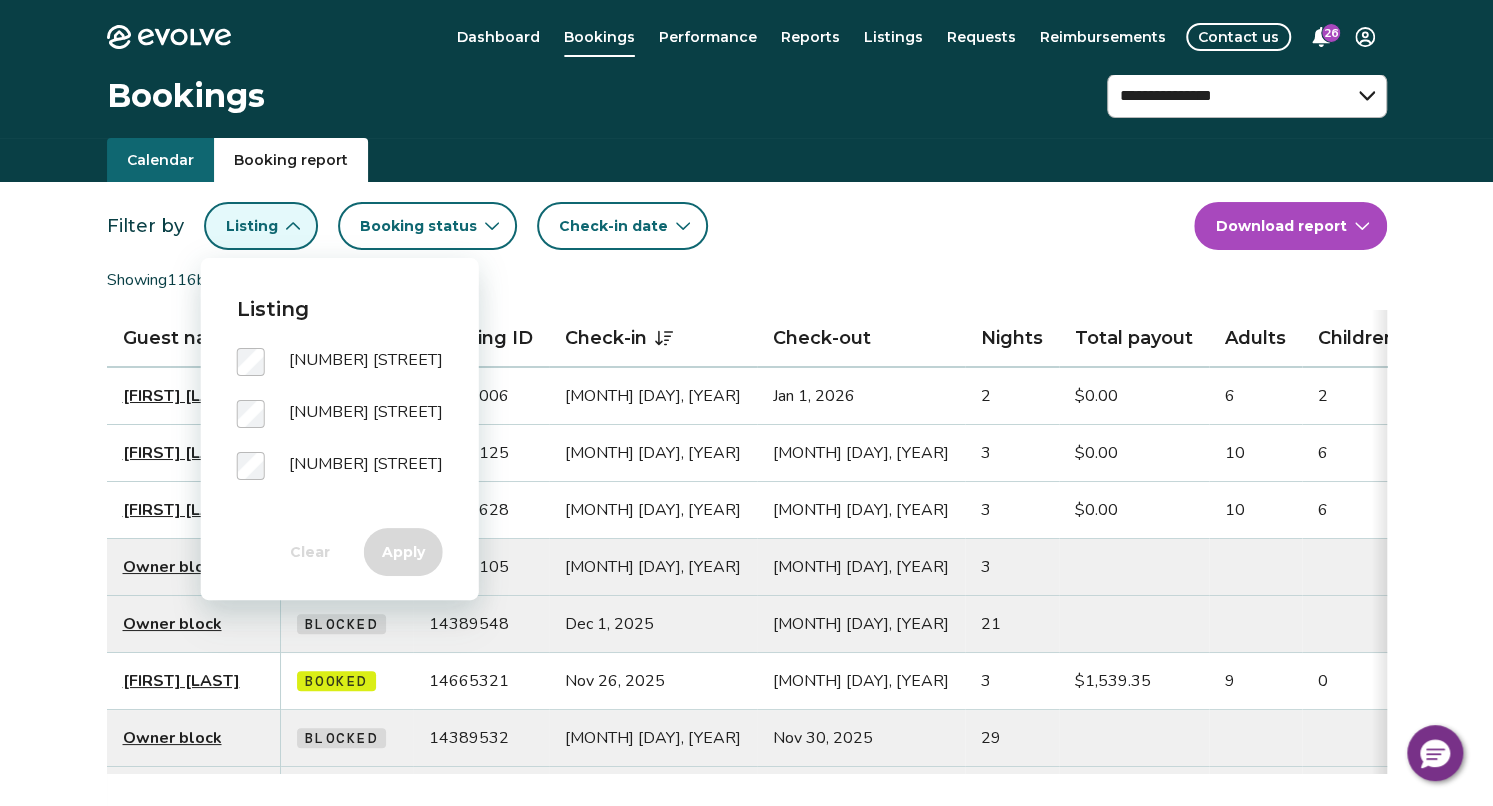 click on "[NUMBER] [STREET]" at bounding box center [366, 414] 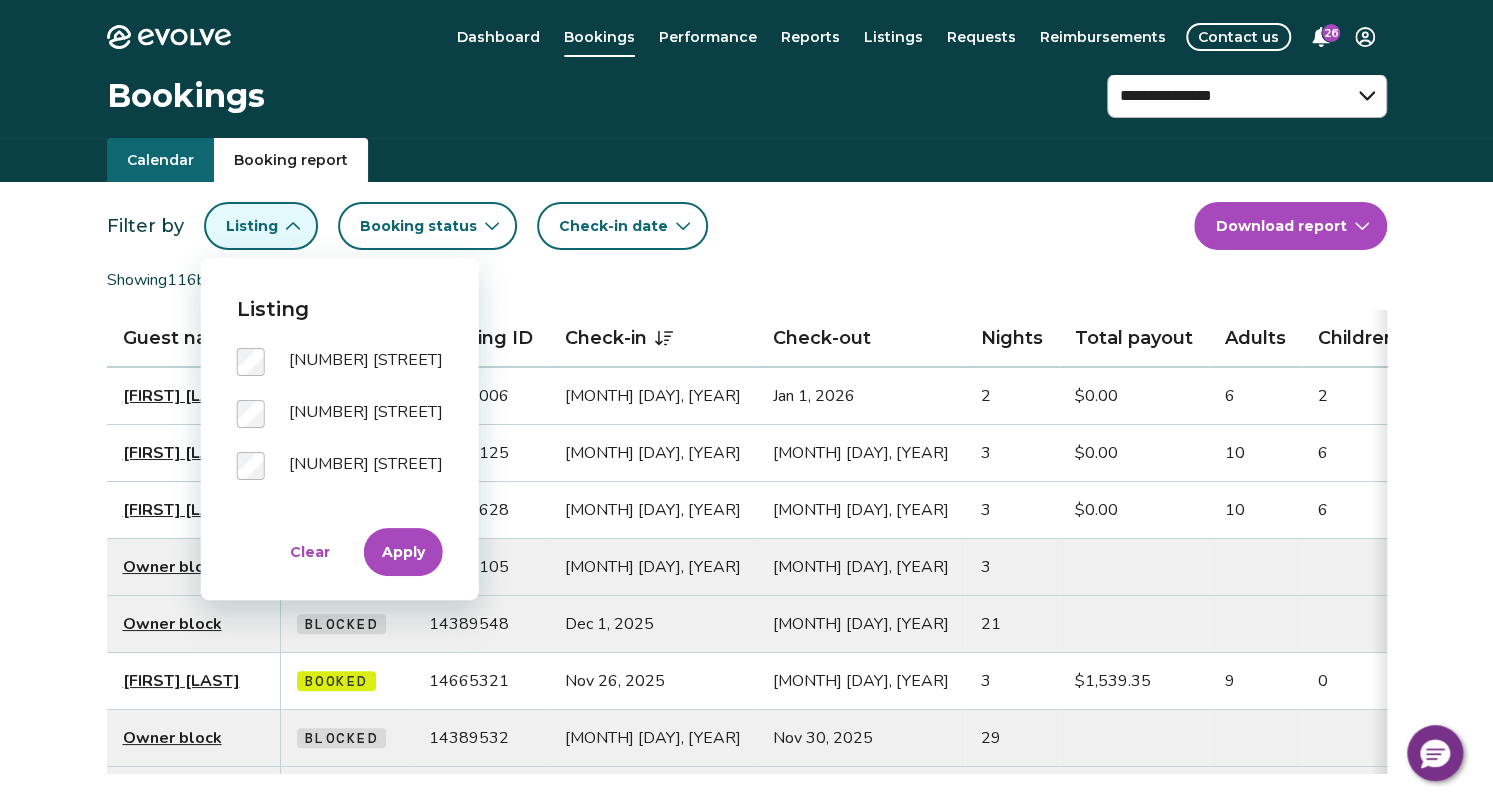 click on "[NUMBER] [STREET]" at bounding box center [366, 466] 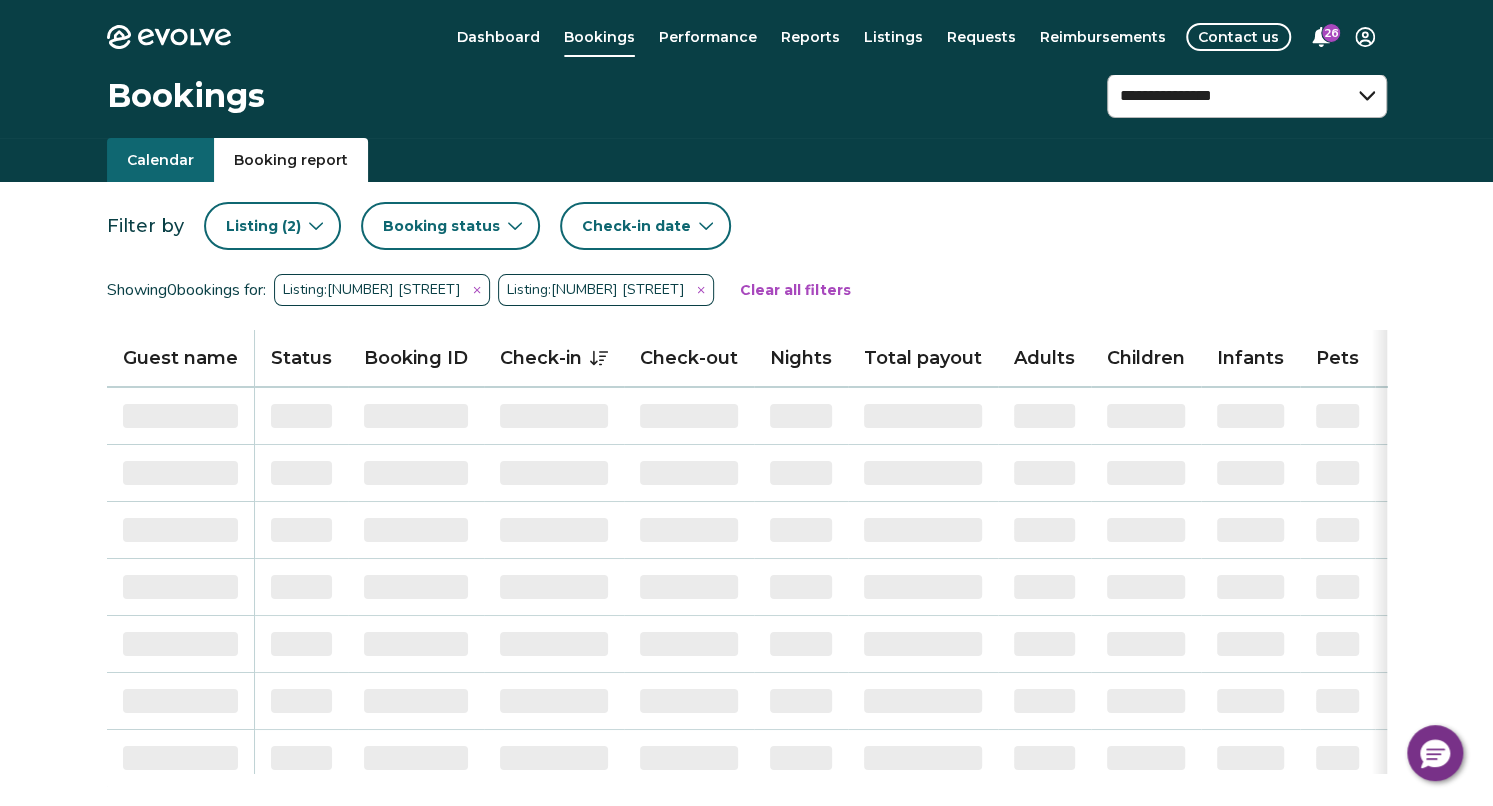 click on "Booking status" at bounding box center (441, 226) 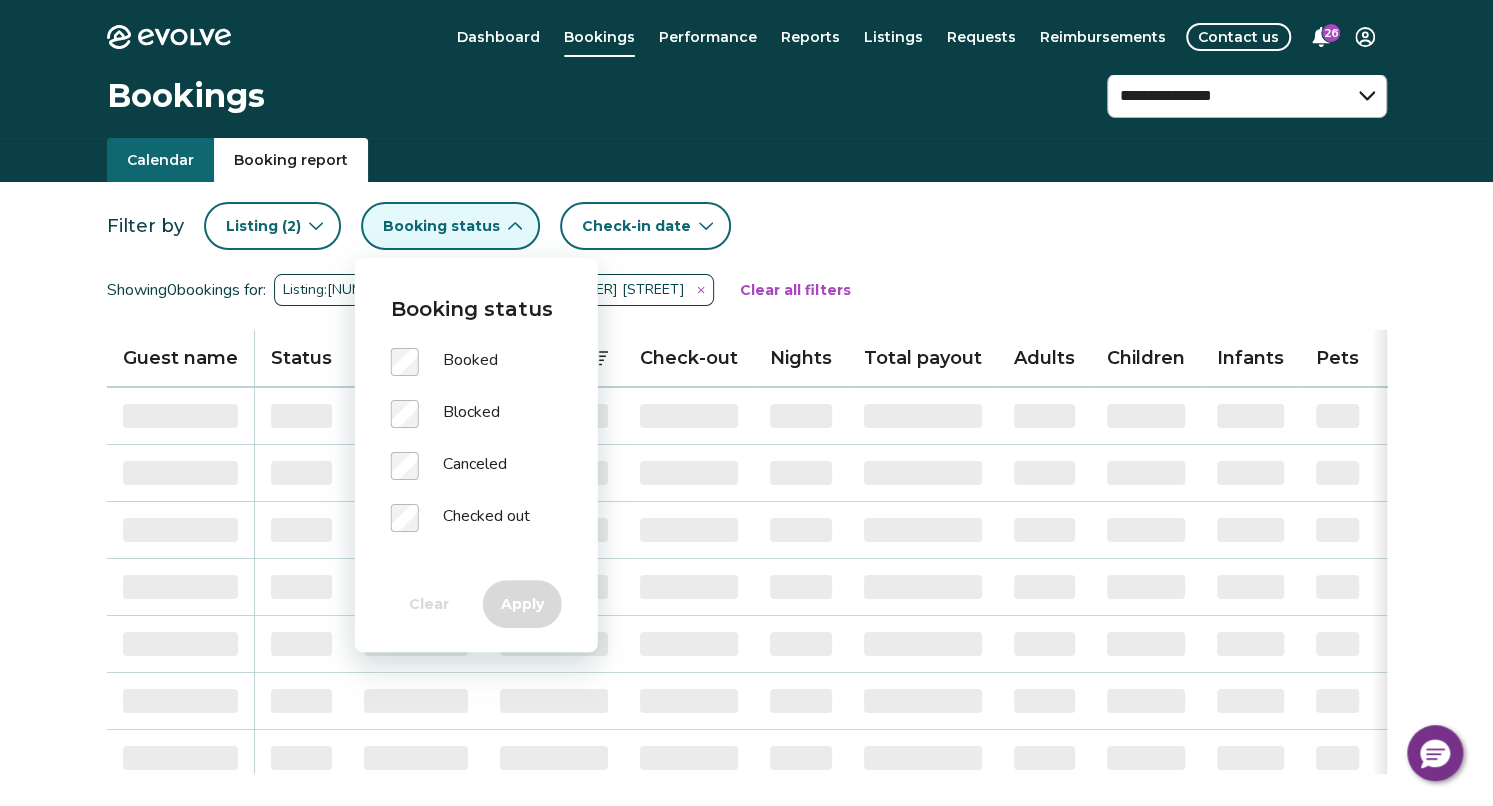 click at bounding box center [417, 362] 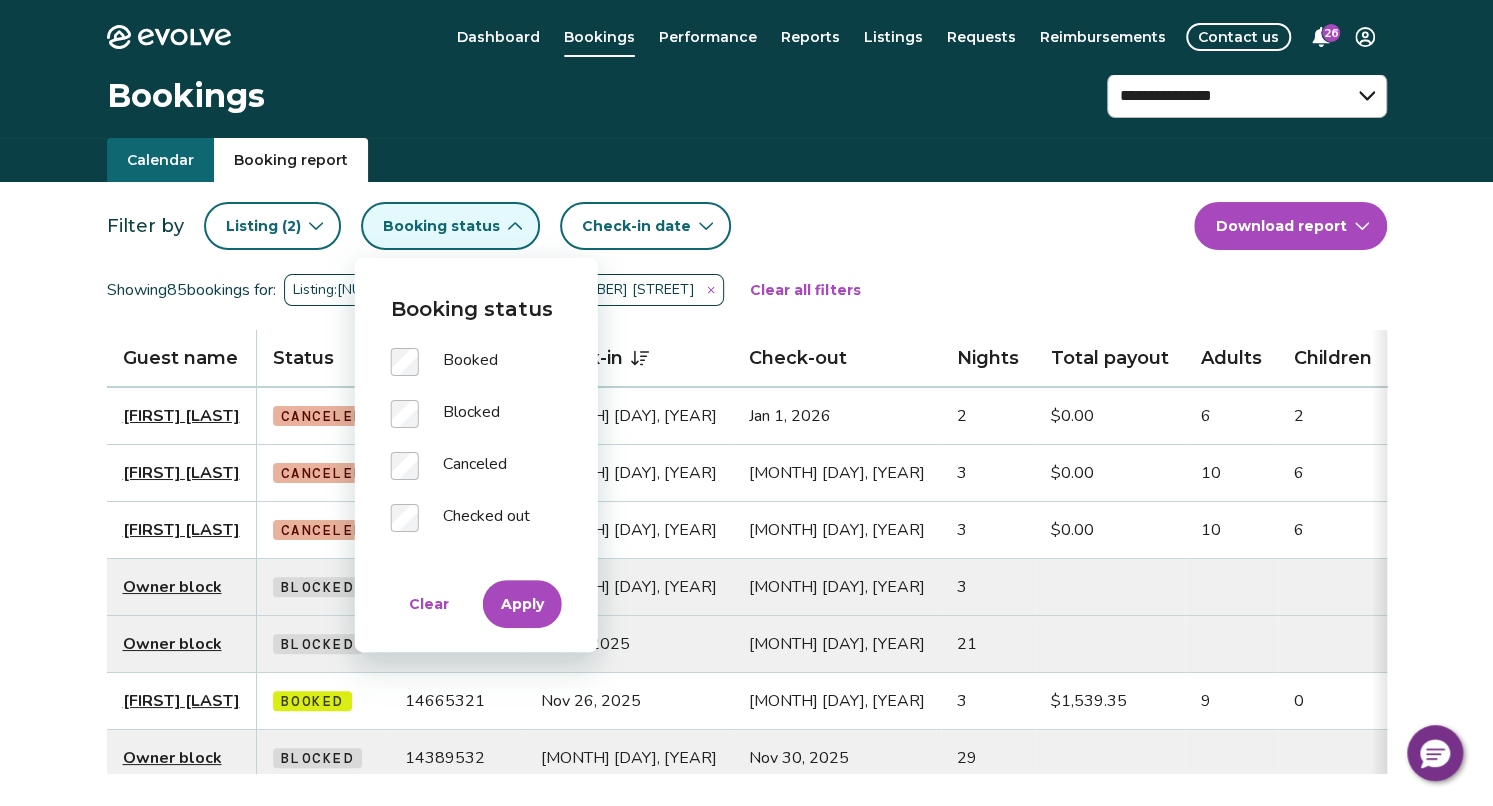 click on "Apply" at bounding box center (522, 604) 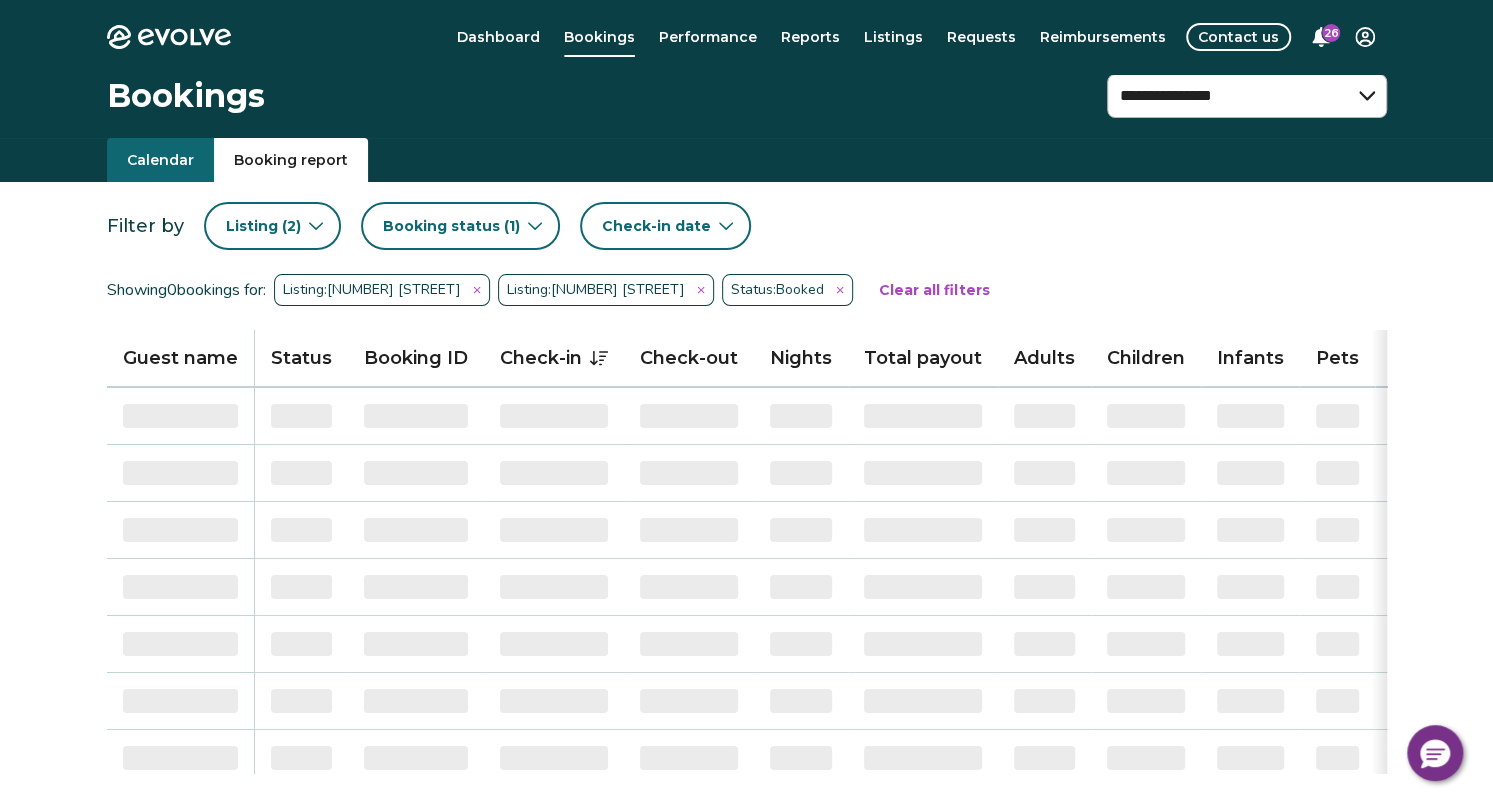 click on "Check-in date" at bounding box center [656, 226] 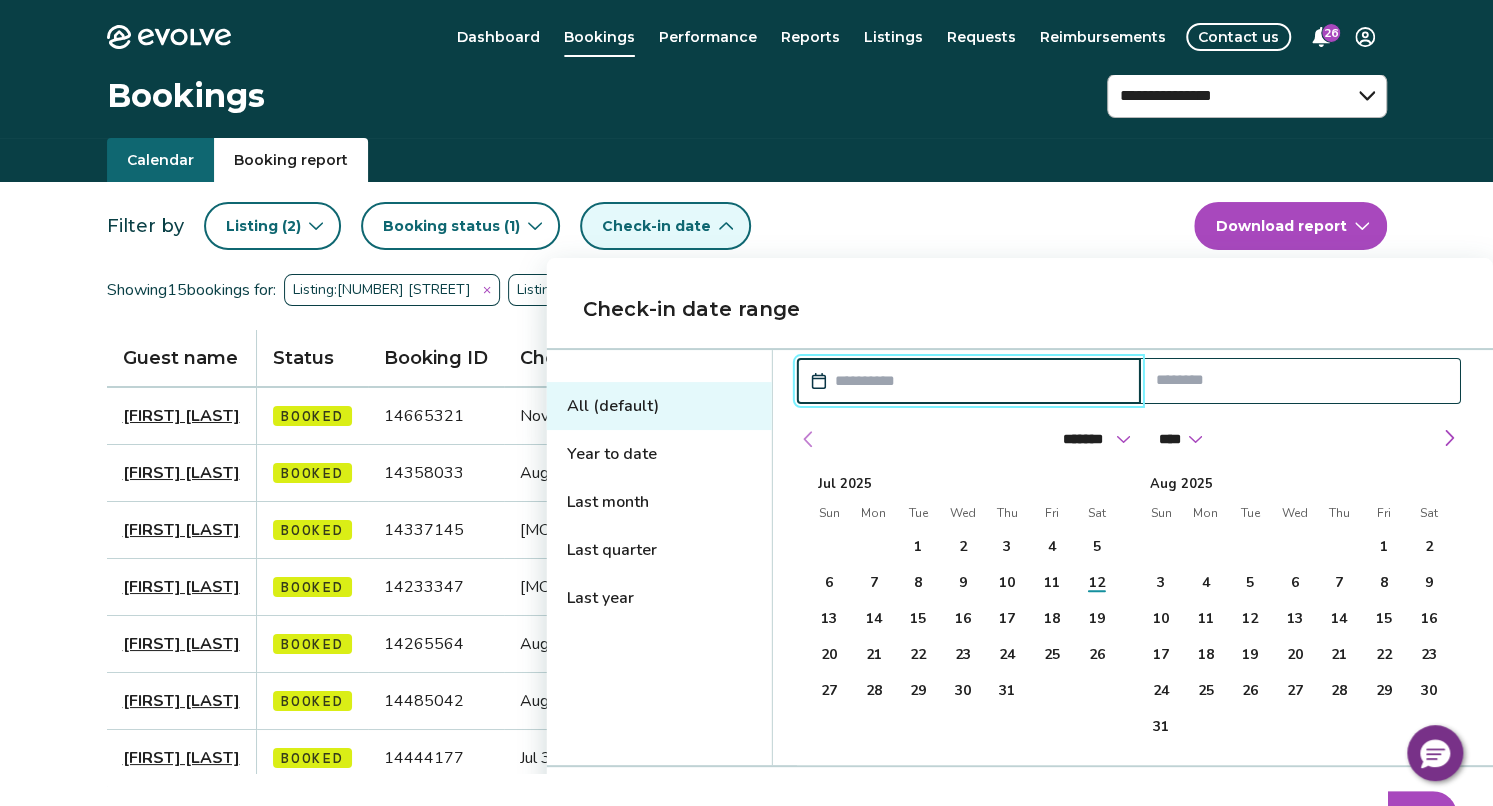 click at bounding box center (809, 439) 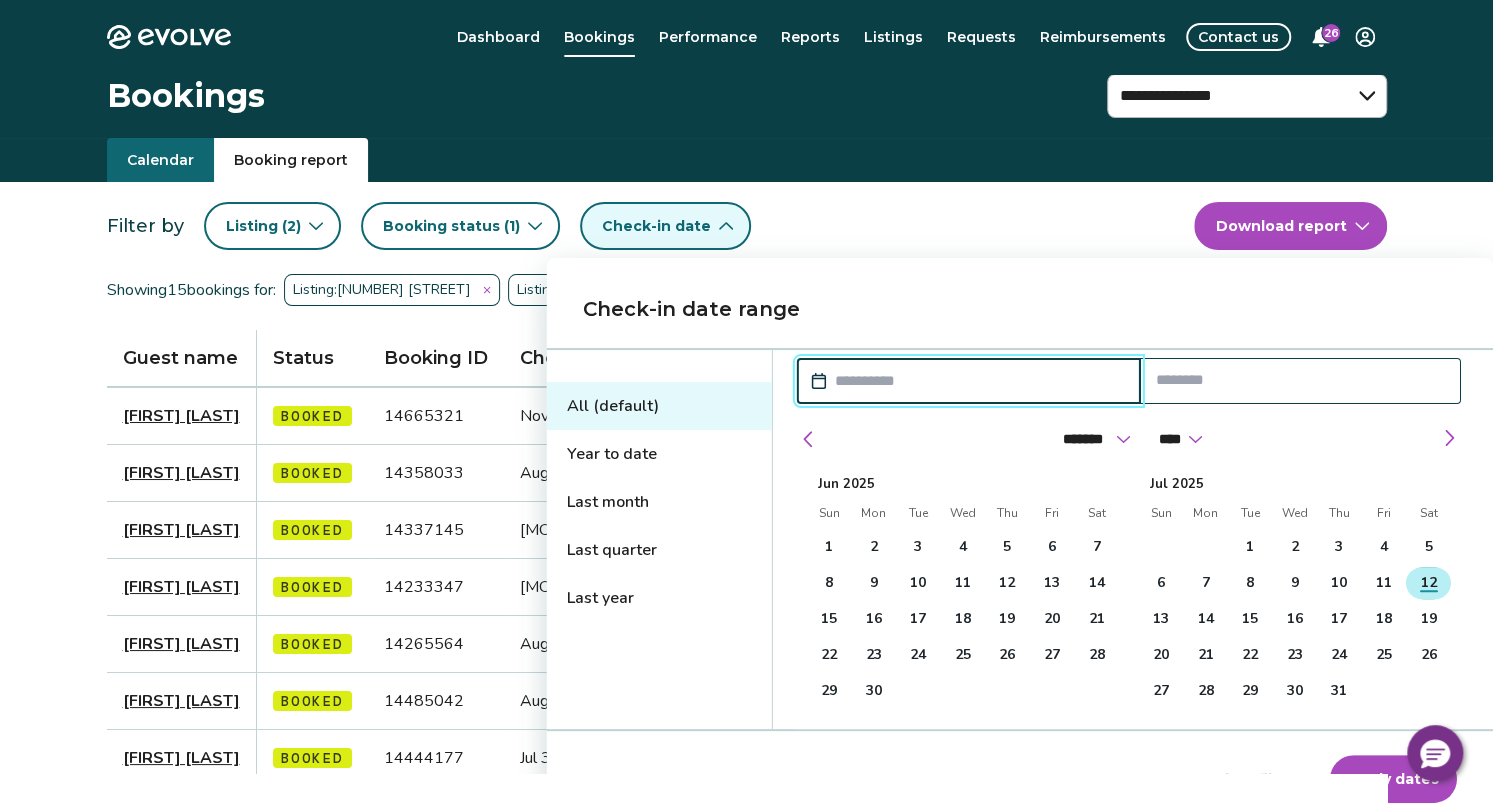 click on "12" at bounding box center [1428, 583] 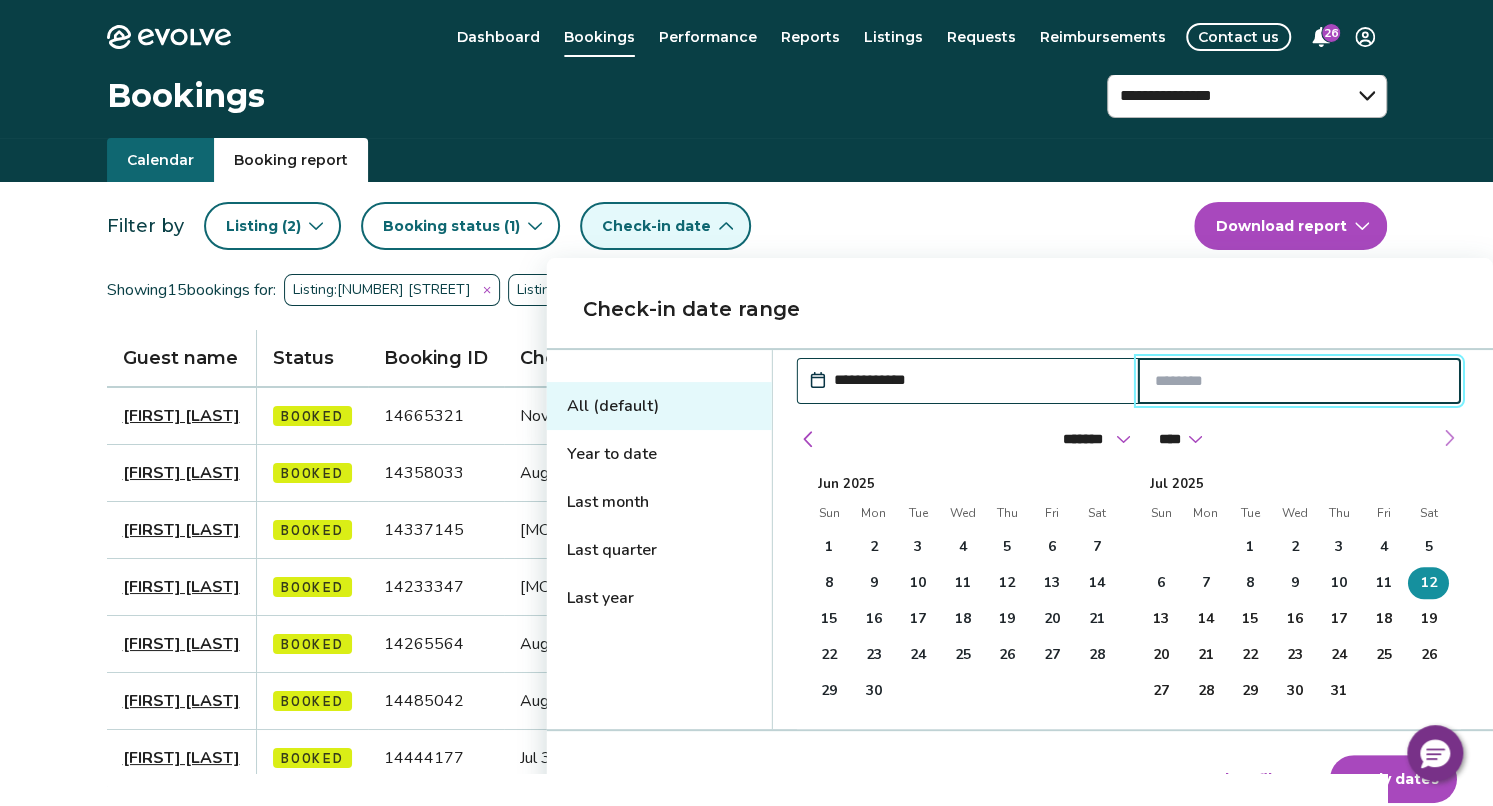 click at bounding box center [1449, 438] 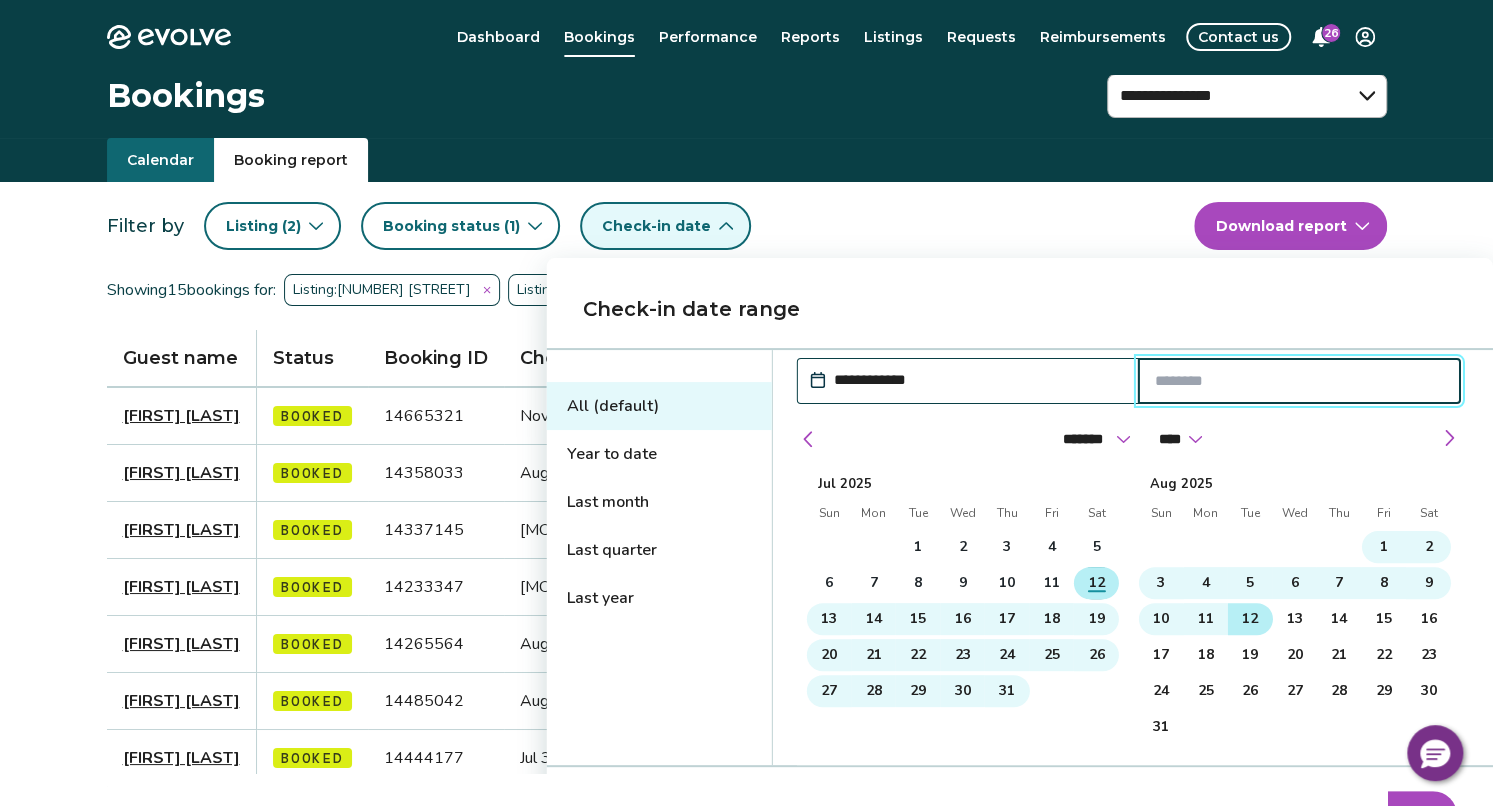 click on "12" at bounding box center [1250, 619] 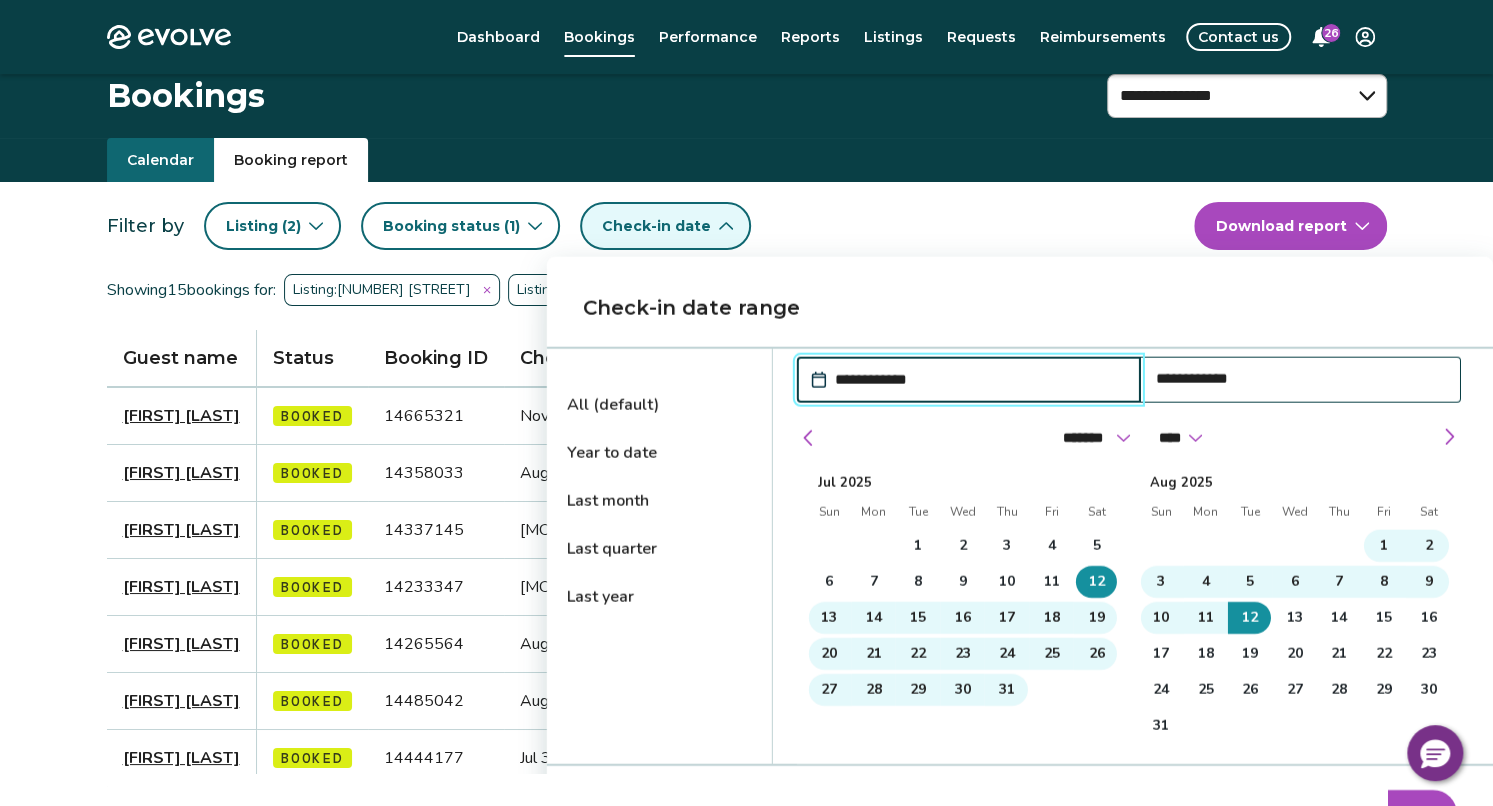 scroll, scrollTop: 200, scrollLeft: 0, axis: vertical 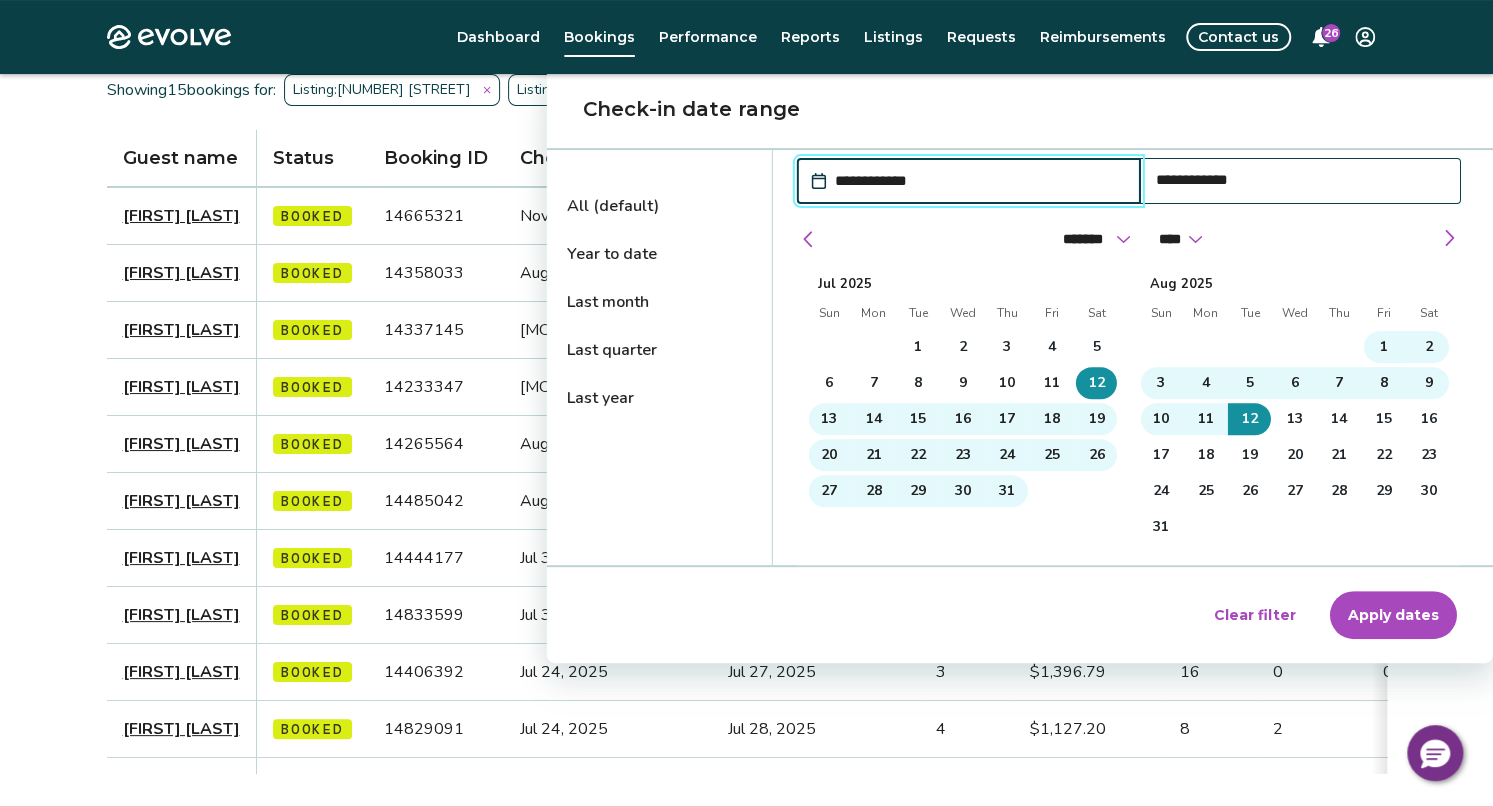 click on "Apply dates" at bounding box center (1393, 615) 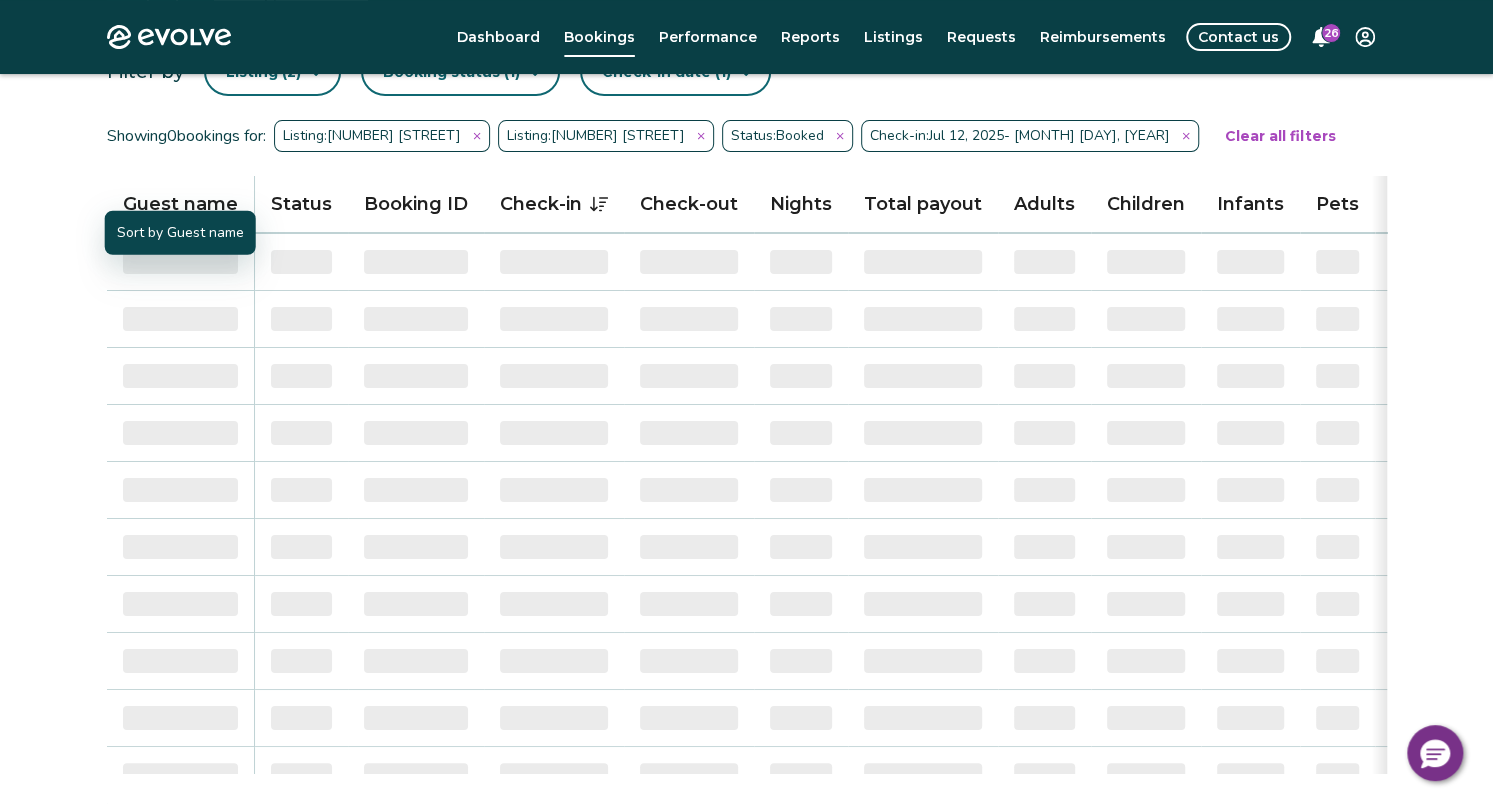 scroll, scrollTop: 0, scrollLeft: 0, axis: both 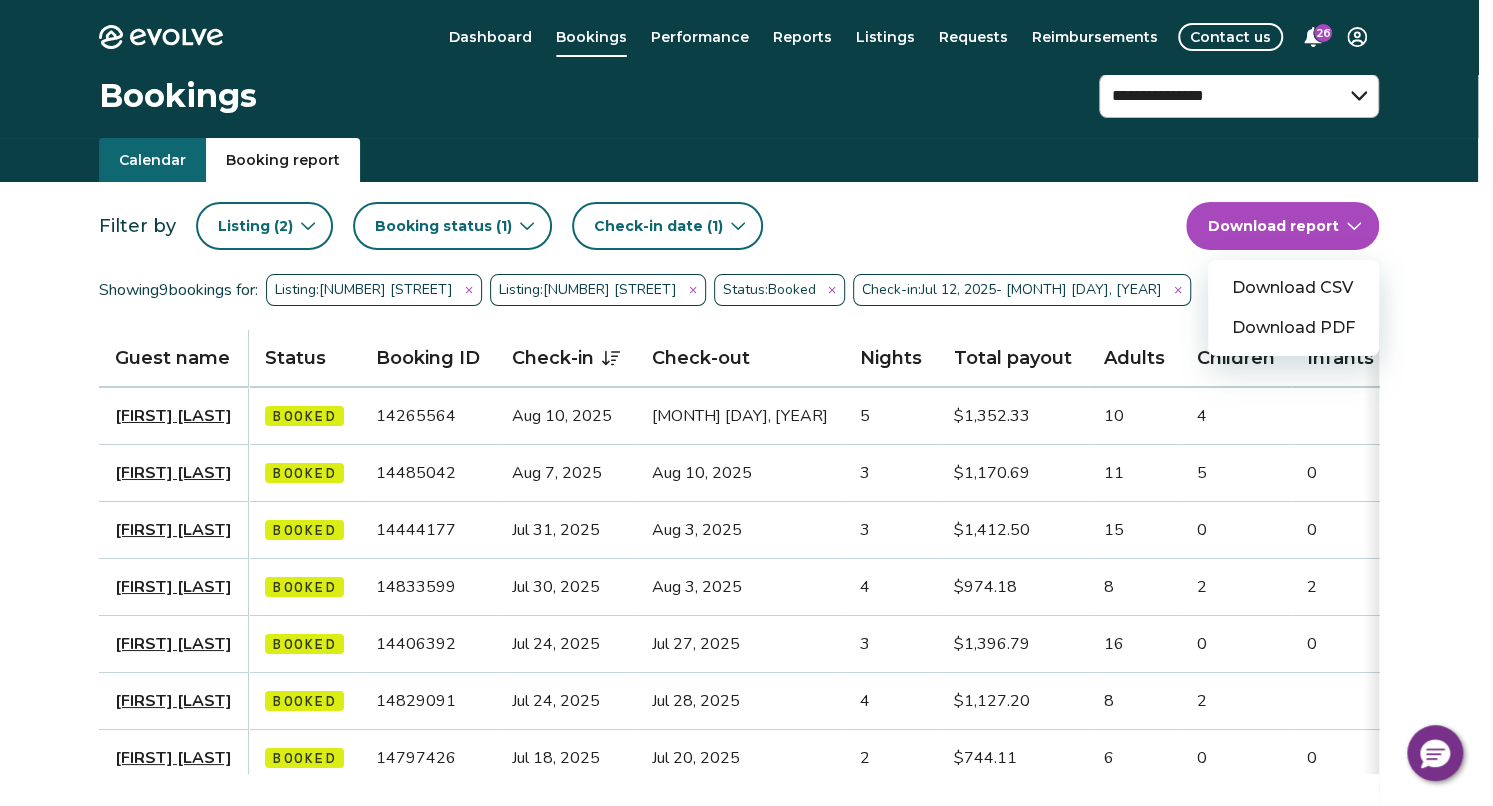 click on "**********" at bounding box center [746, 599] 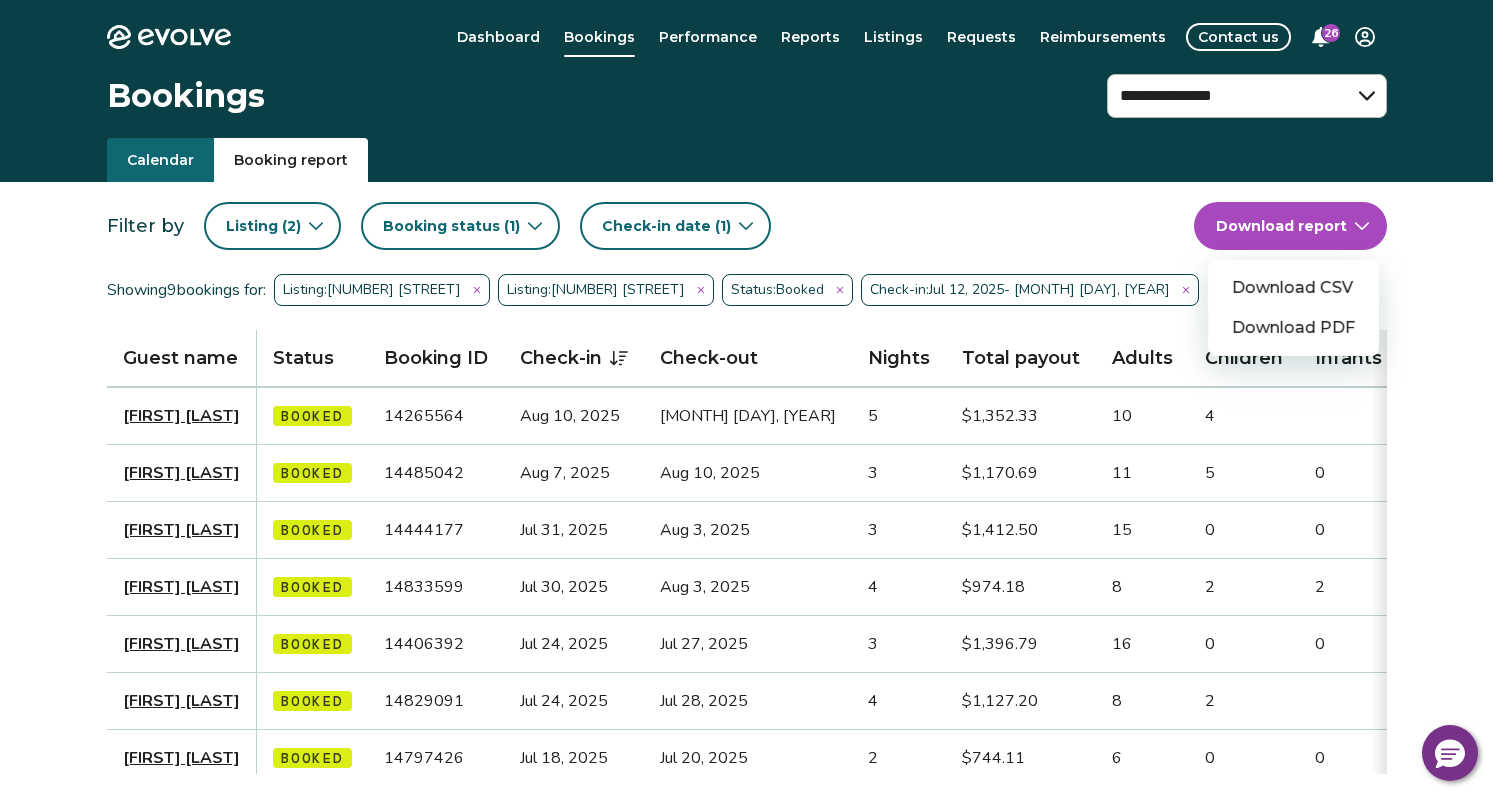 click on "Download CSV" at bounding box center (1293, 288) 